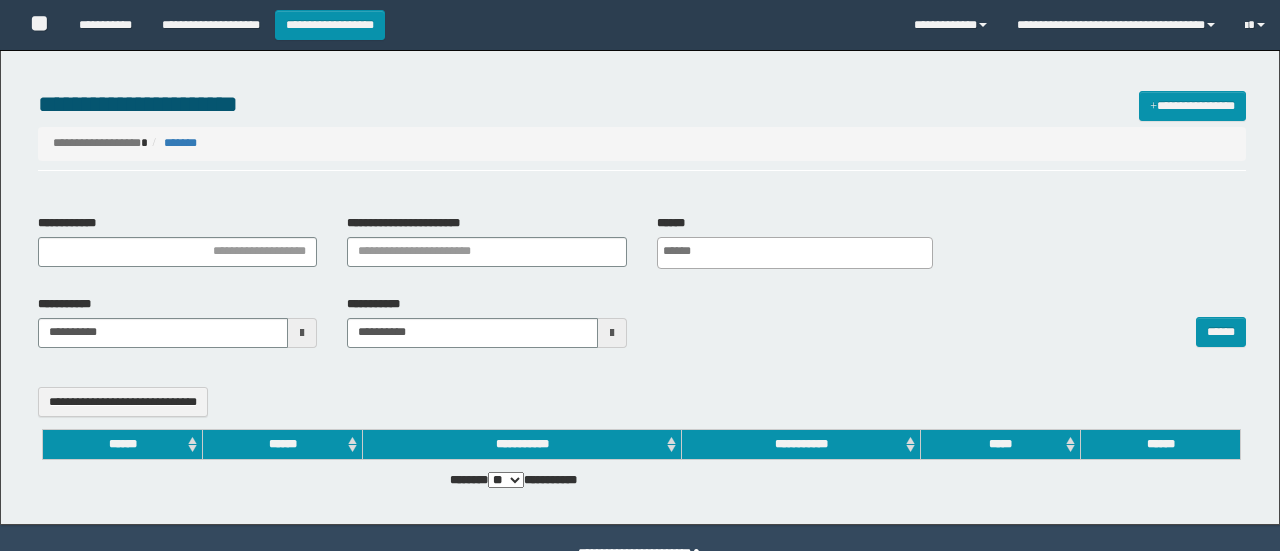 select 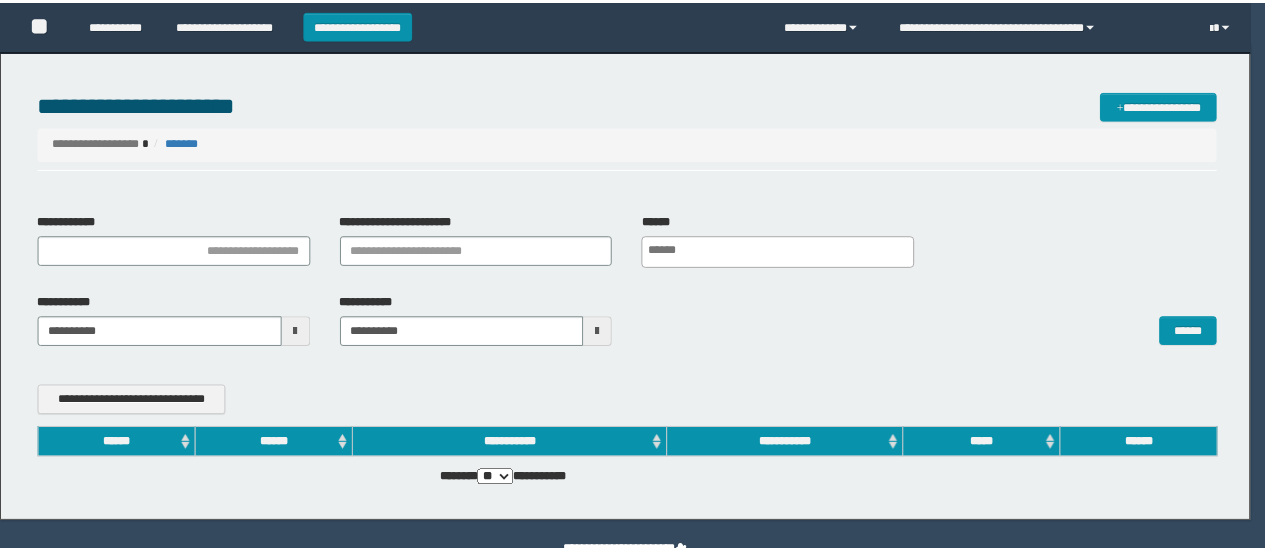 scroll, scrollTop: 0, scrollLeft: 0, axis: both 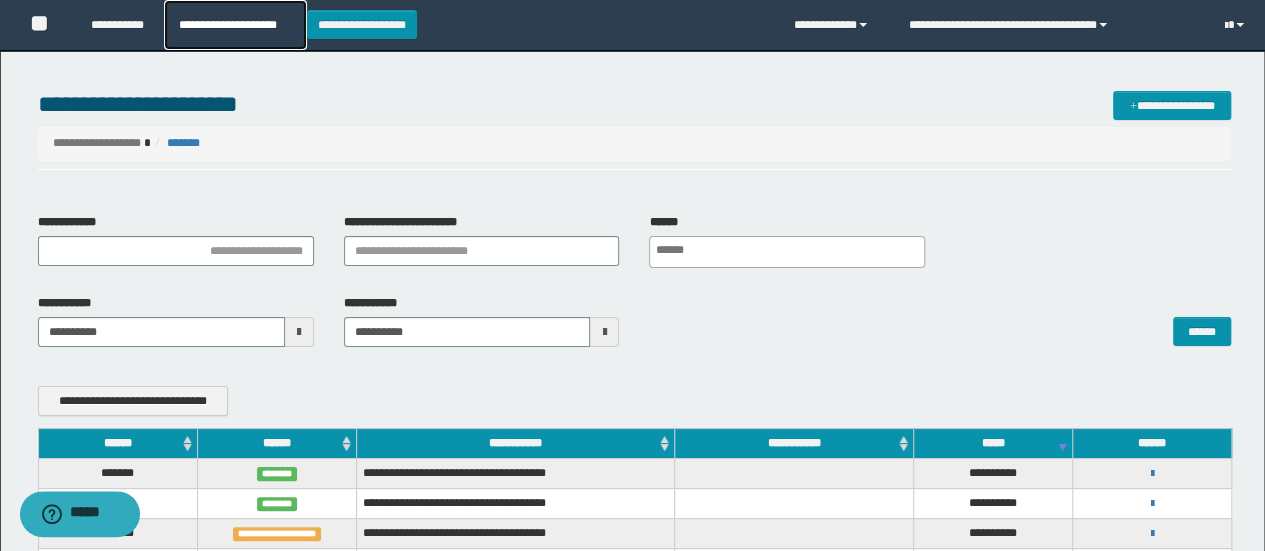 click on "**********" at bounding box center (235, 25) 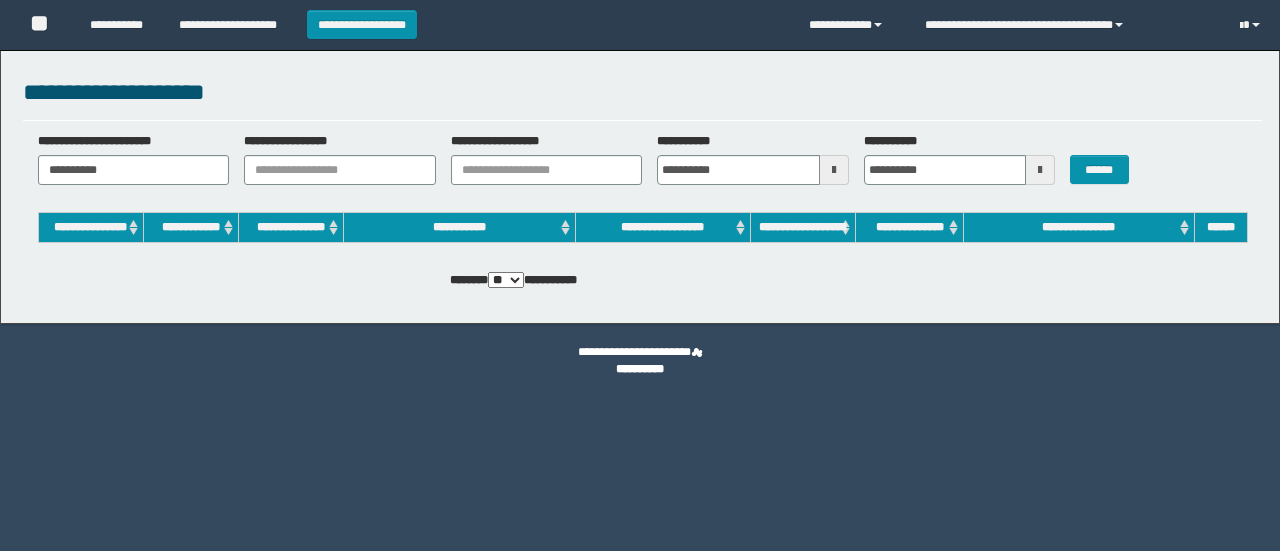 scroll, scrollTop: 0, scrollLeft: 0, axis: both 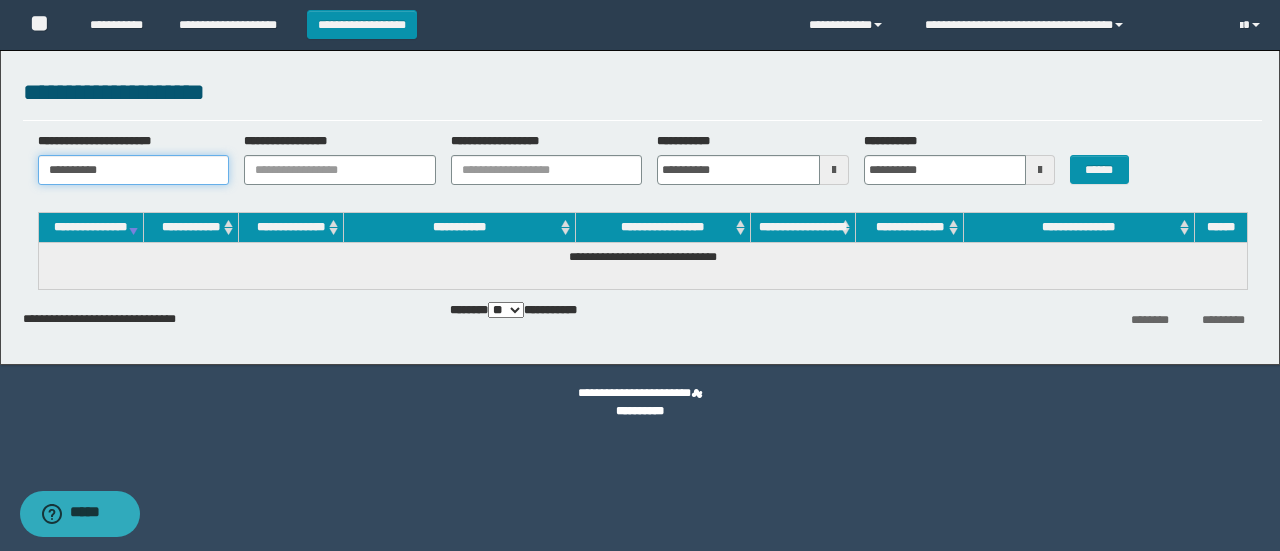 click on "**********" at bounding box center [134, 170] 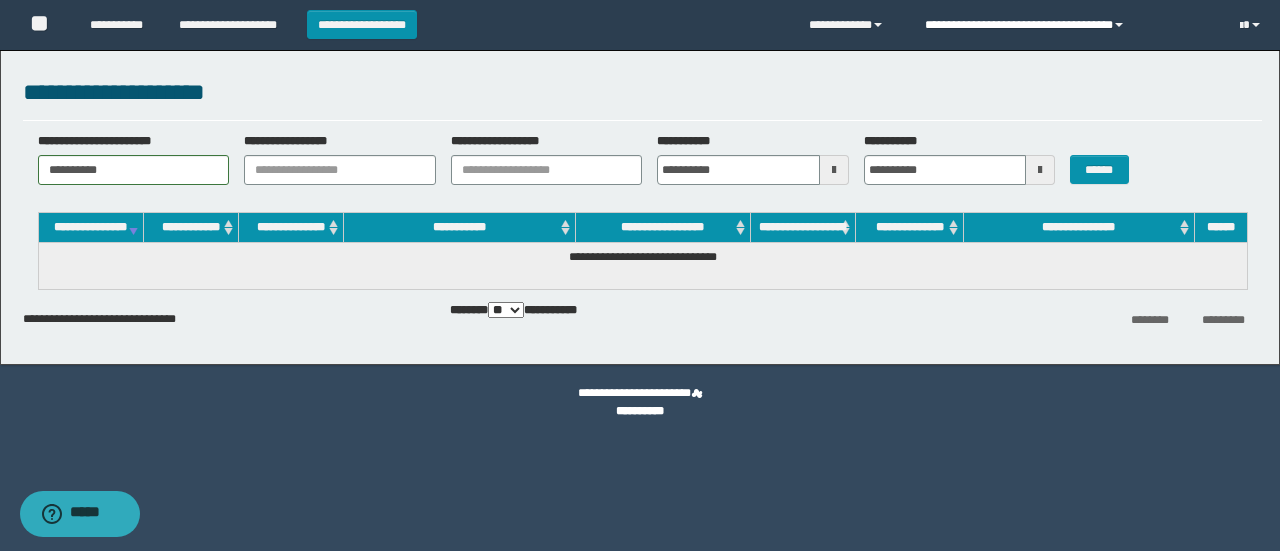 click on "**********" at bounding box center [1067, 25] 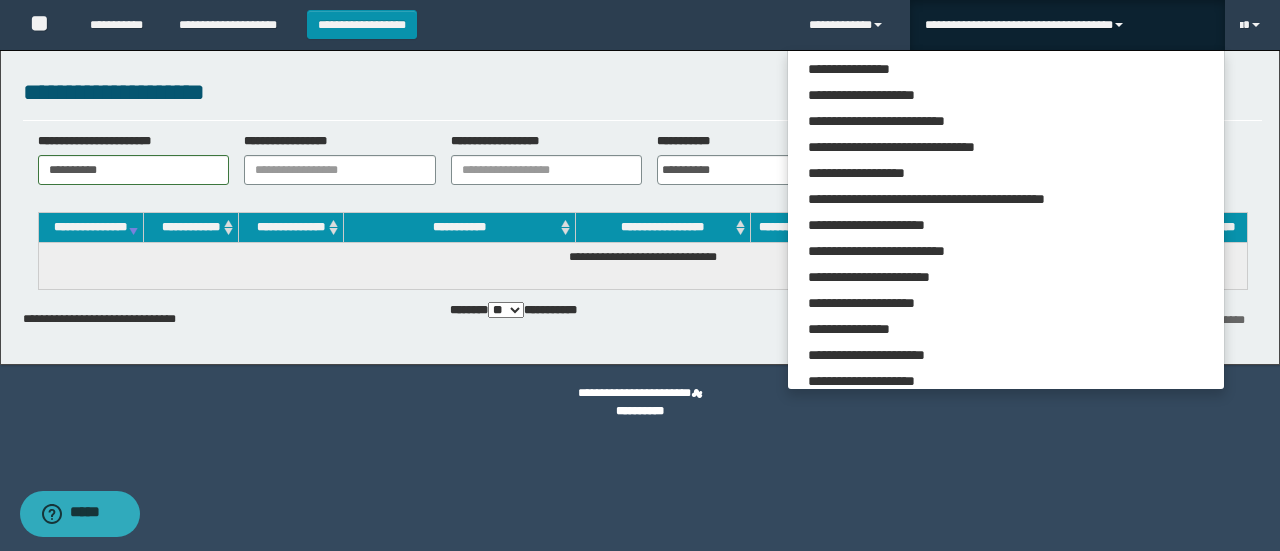 scroll, scrollTop: 113, scrollLeft: 0, axis: vertical 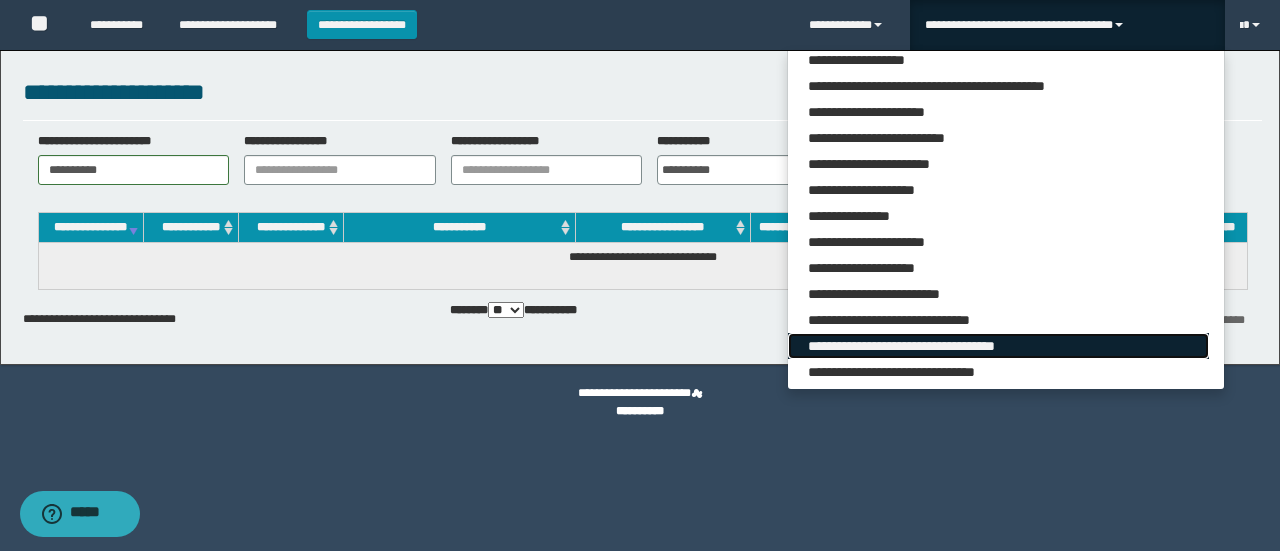 click on "**********" at bounding box center [998, 346] 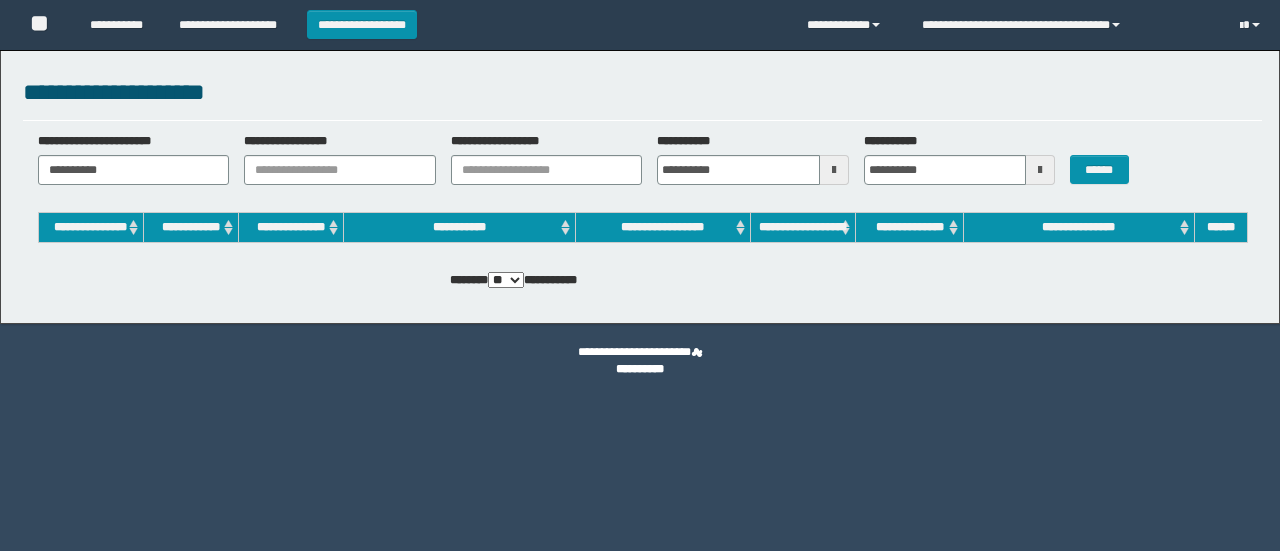 scroll, scrollTop: 0, scrollLeft: 0, axis: both 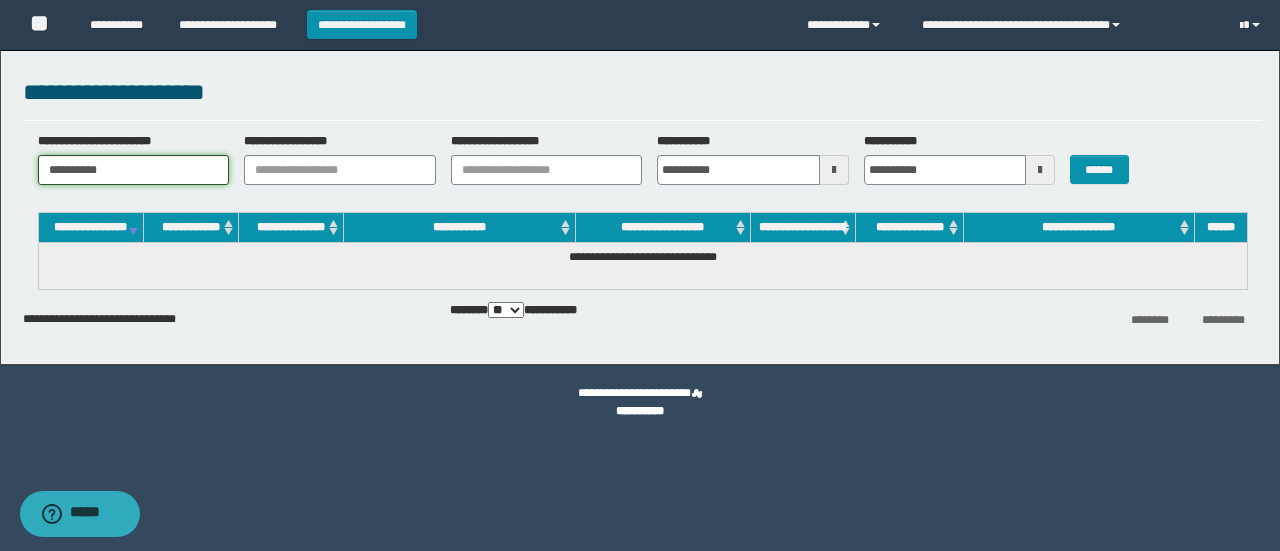 click on "**********" at bounding box center (134, 170) 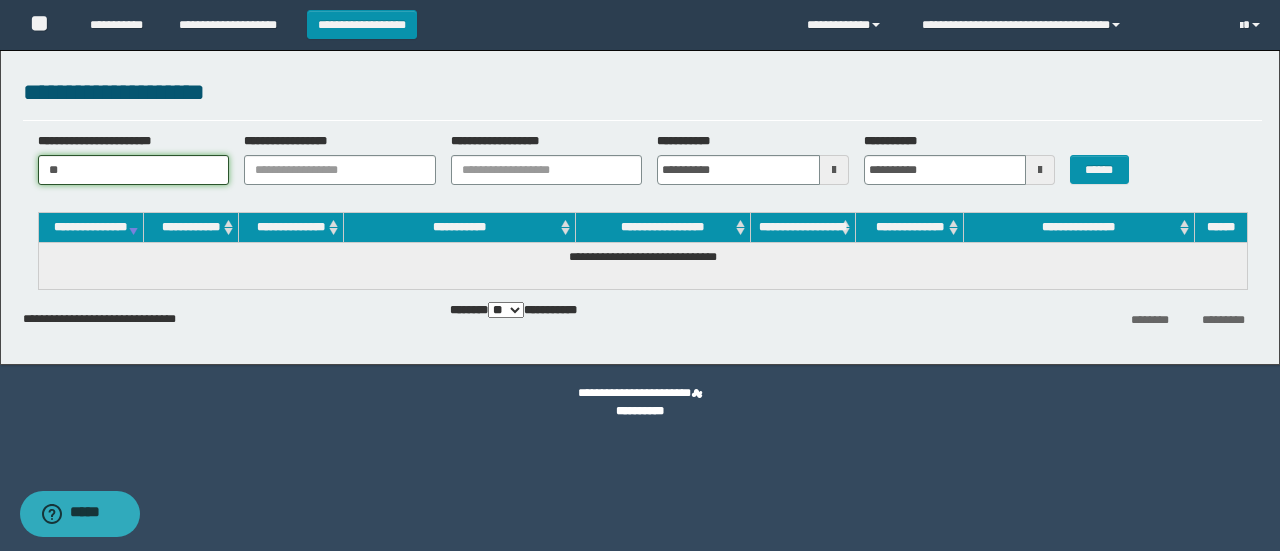 type on "*" 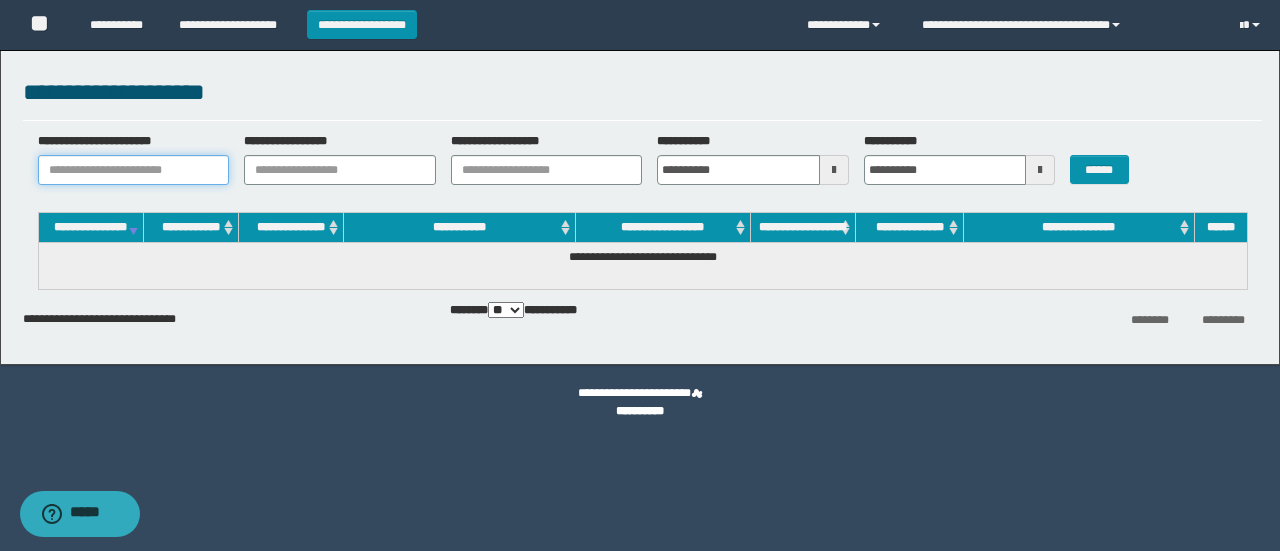 paste on "**********" 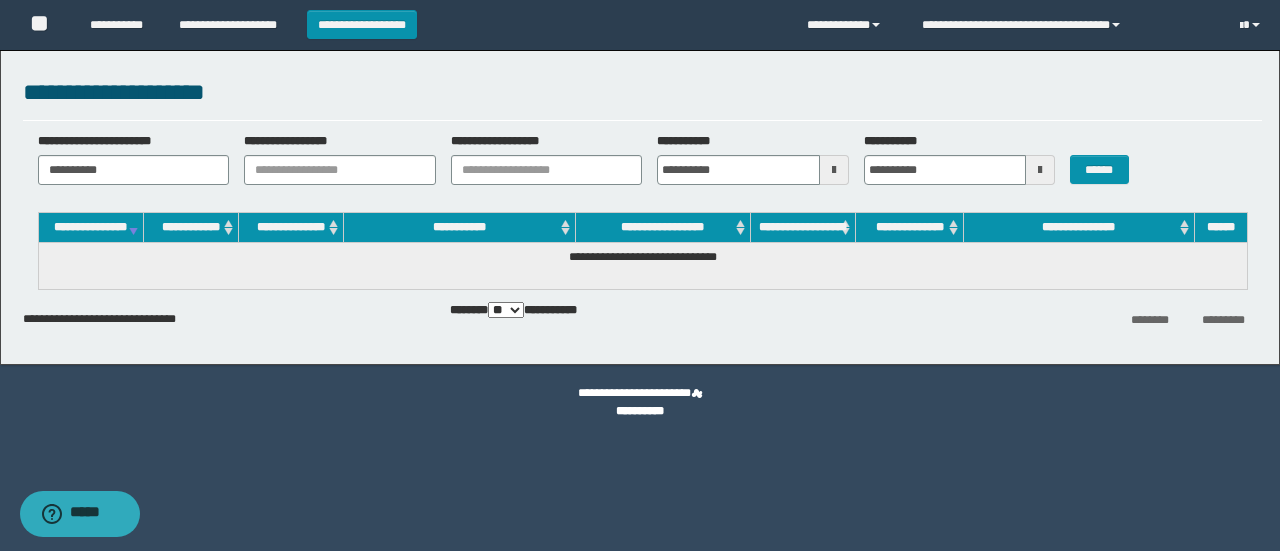 click on "******" at bounding box center (1106, 158) 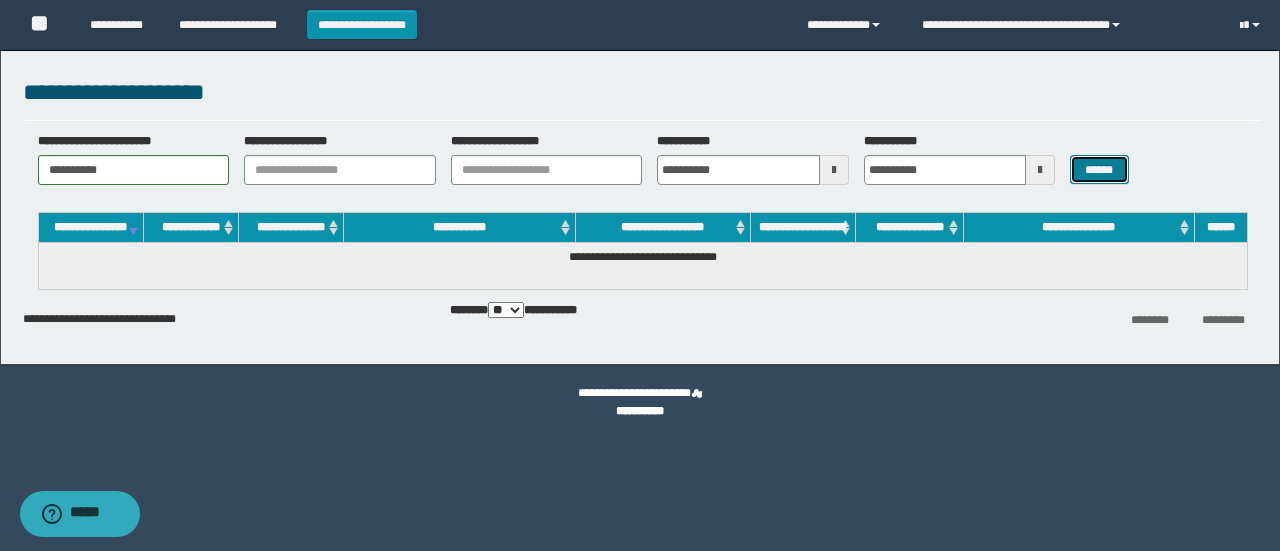 click on "******" at bounding box center [1099, 169] 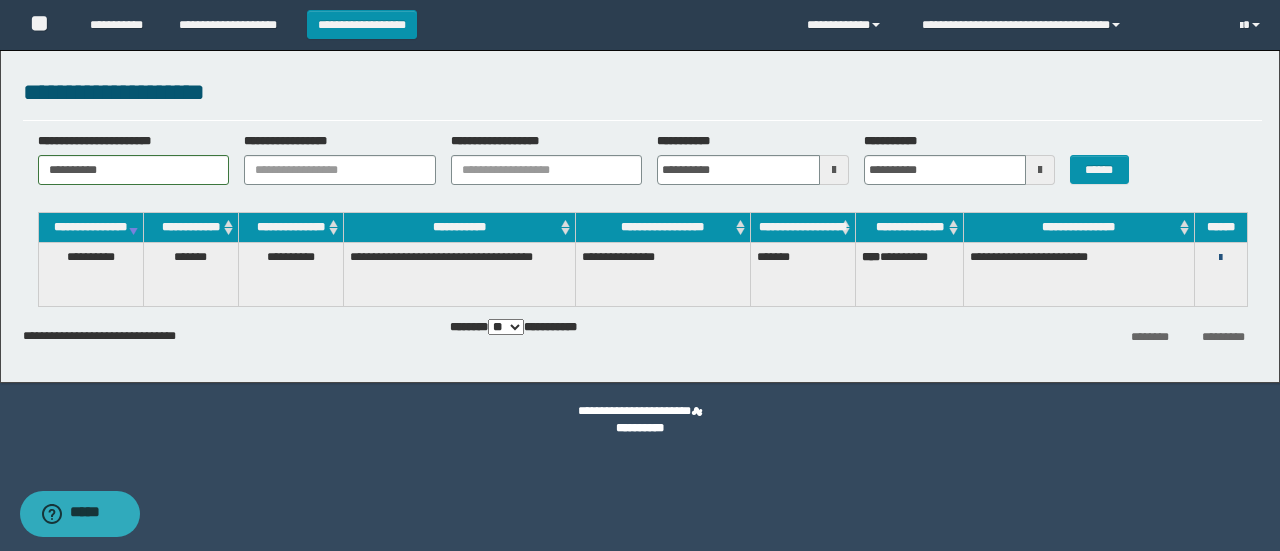 click at bounding box center [1220, 258] 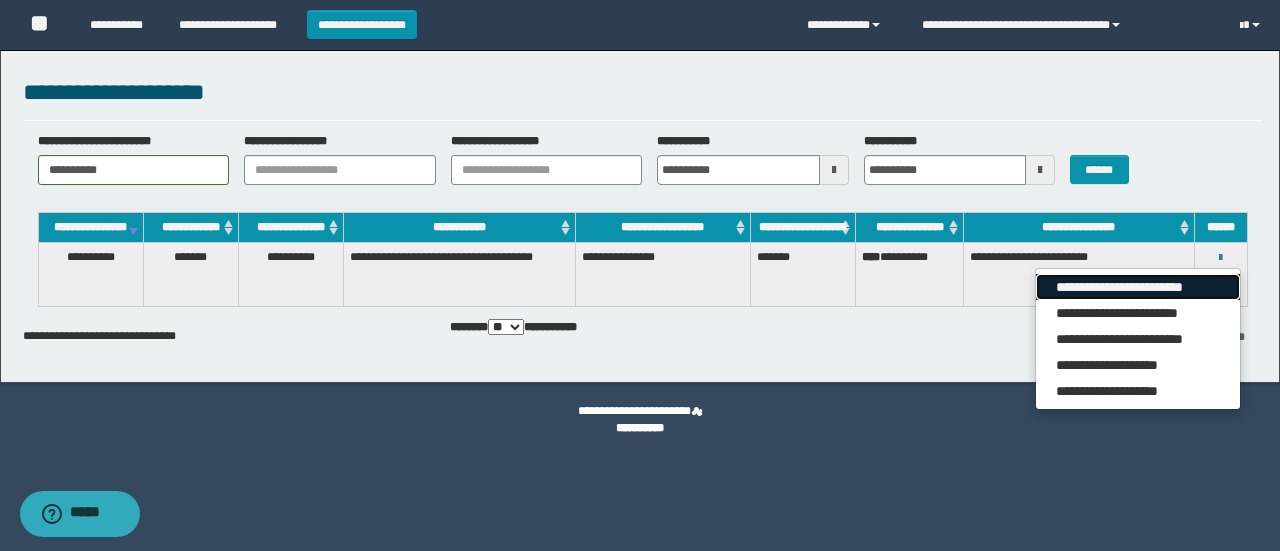 click on "**********" at bounding box center (1137, 287) 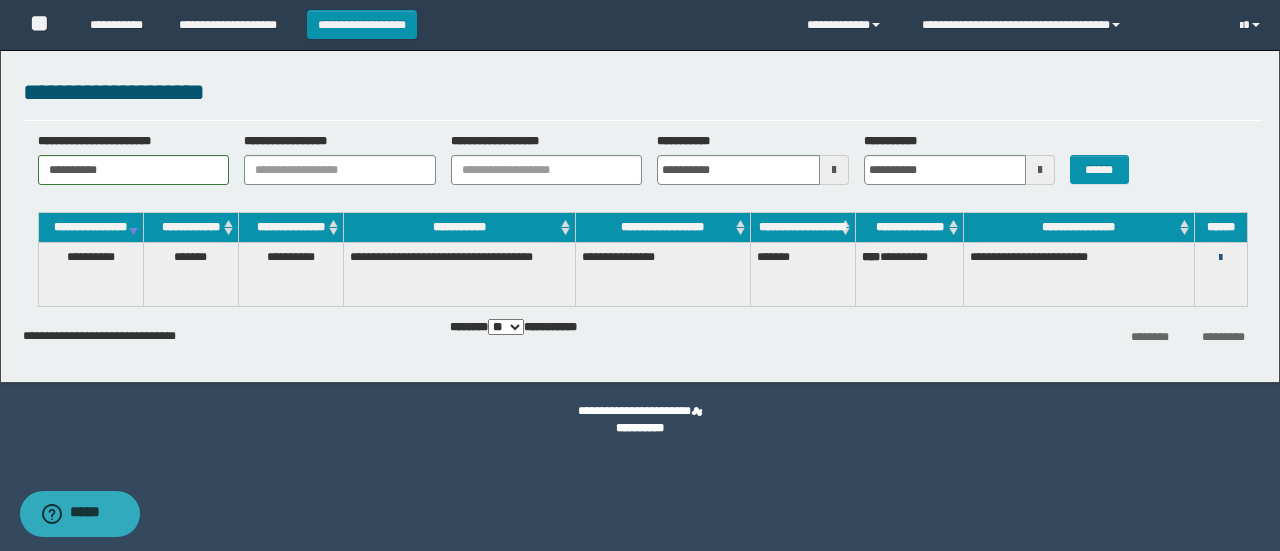 click at bounding box center [1220, 258] 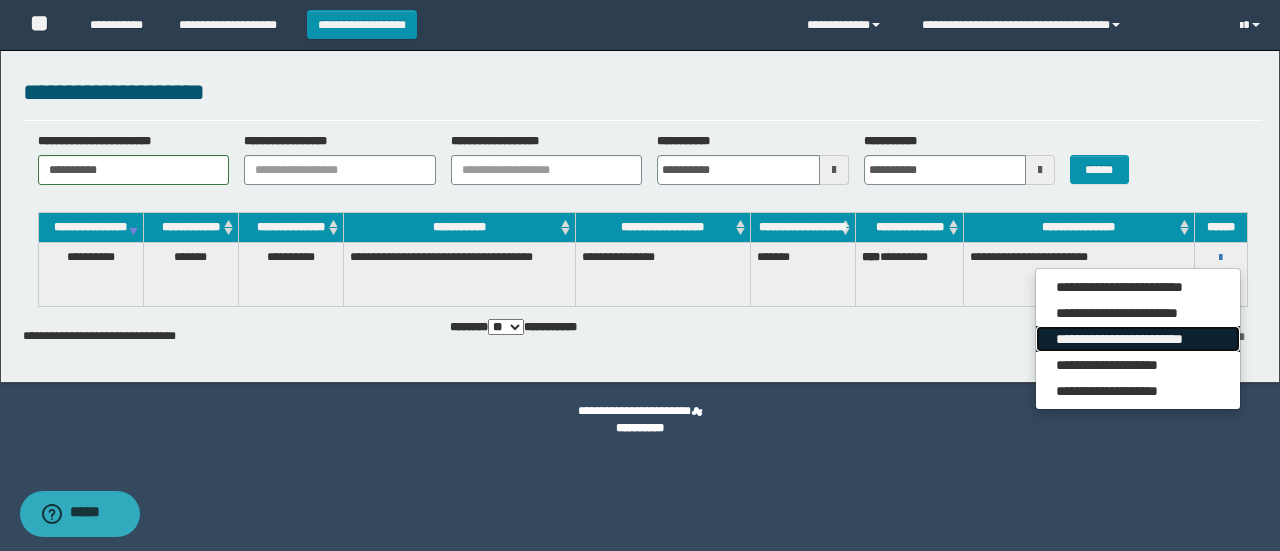 click on "**********" at bounding box center (1137, 339) 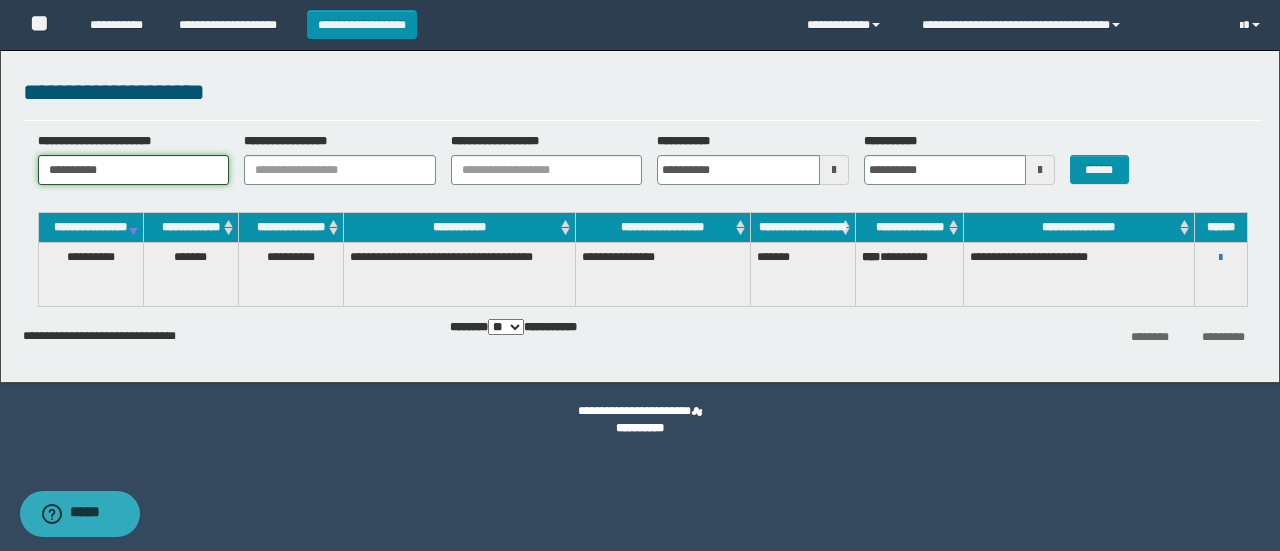 click on "**********" at bounding box center [134, 170] 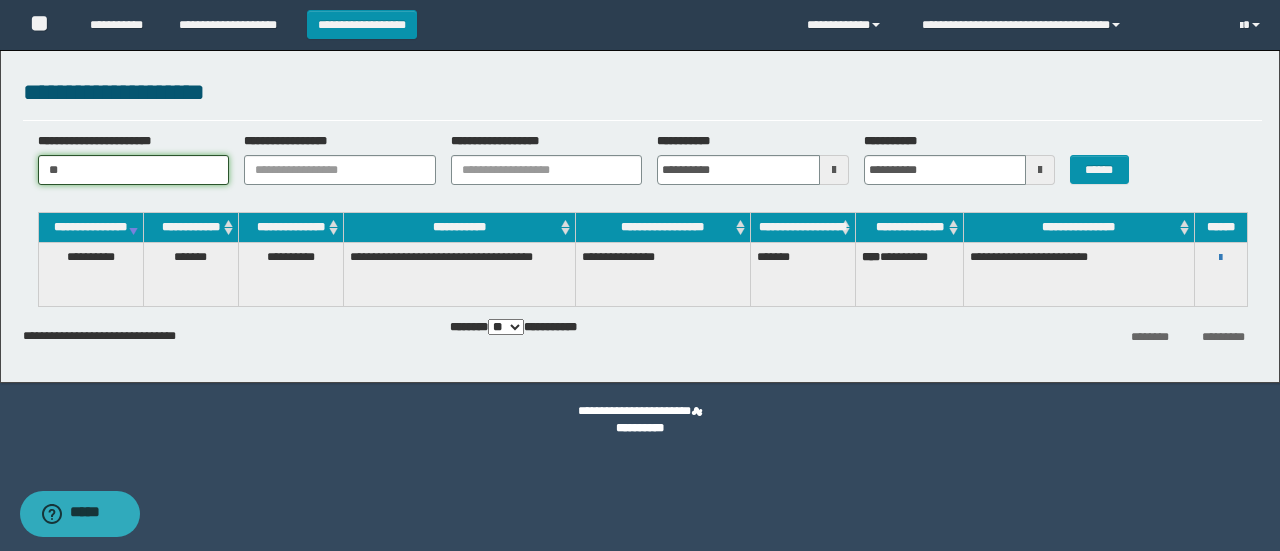 type on "*" 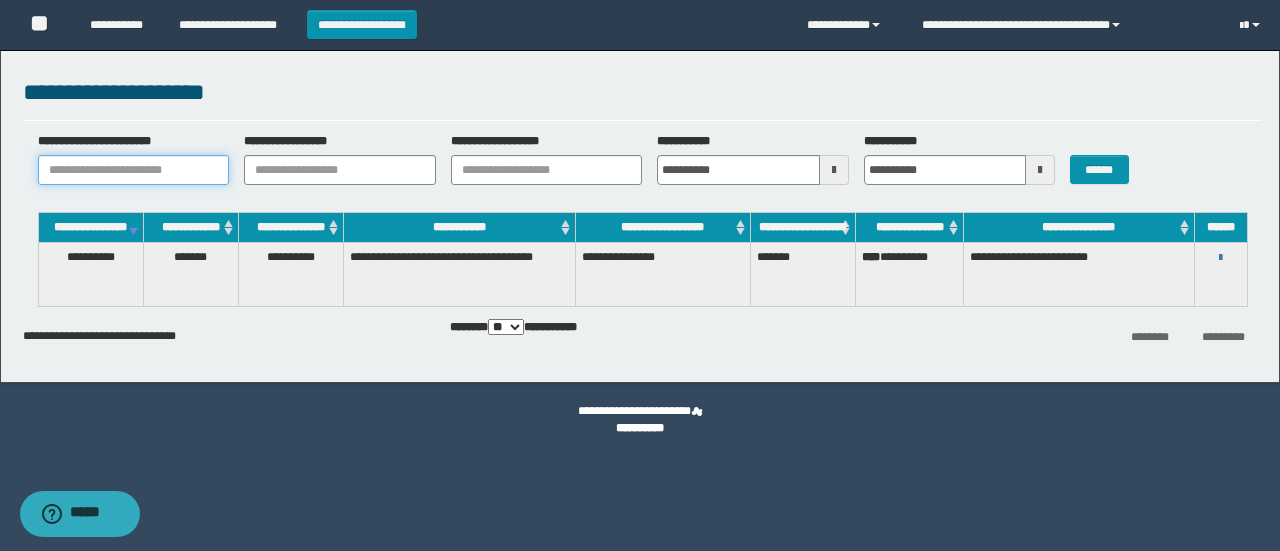 paste on "**********" 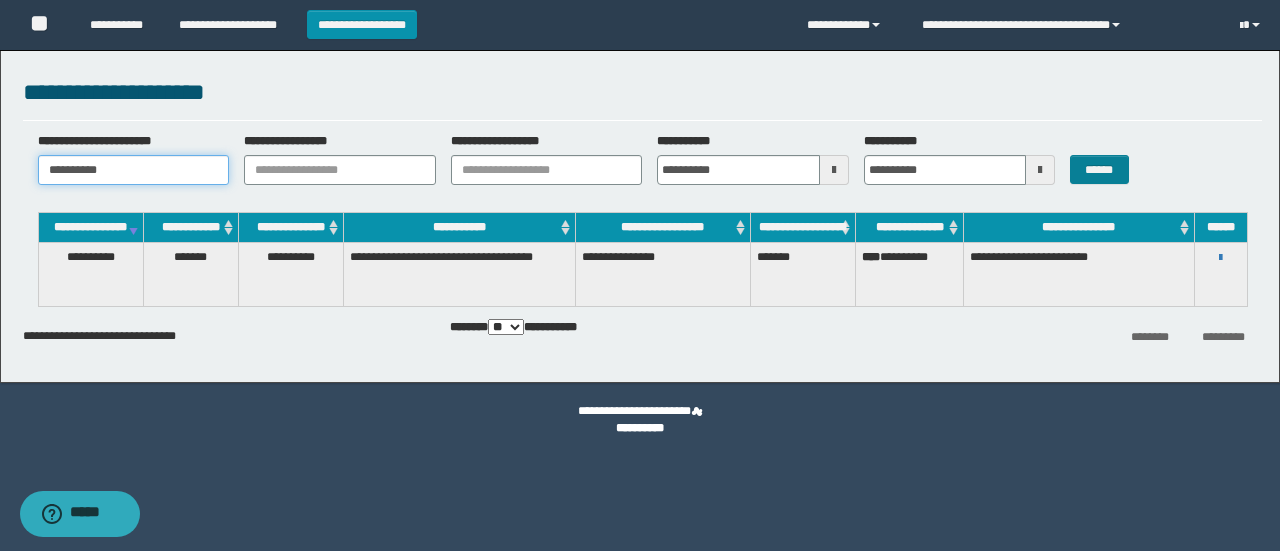 type on "**********" 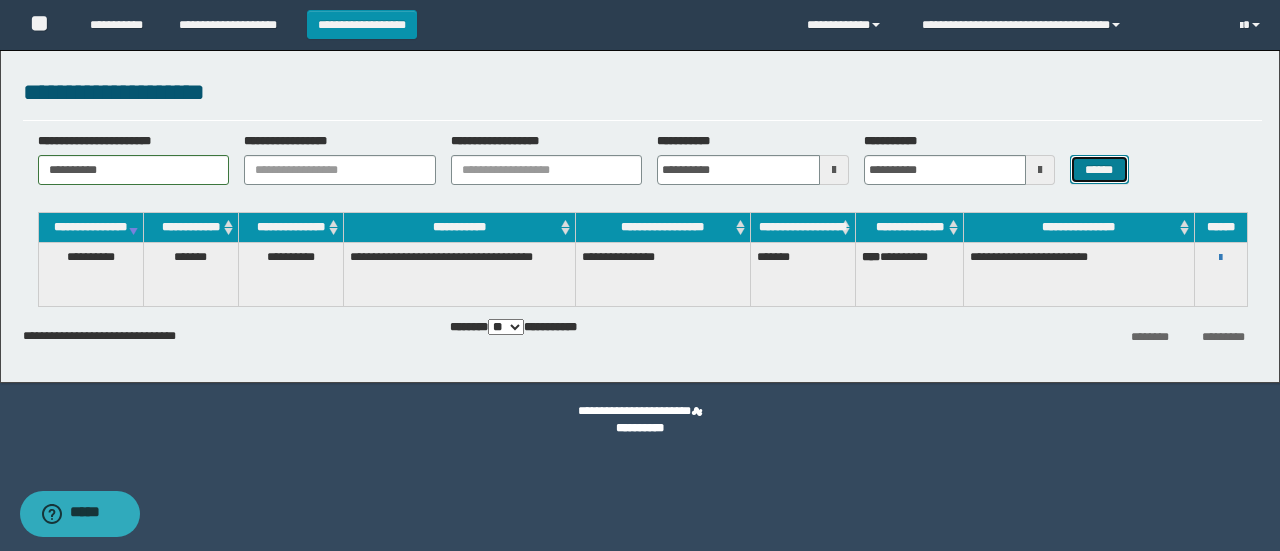 click on "******" at bounding box center [1099, 169] 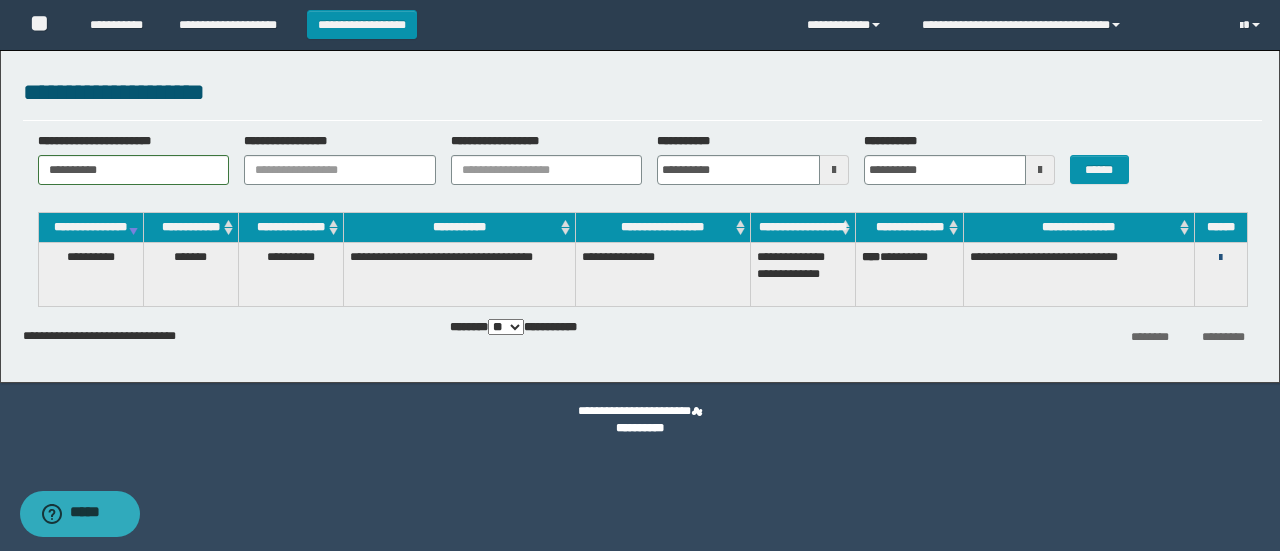 click at bounding box center [1220, 258] 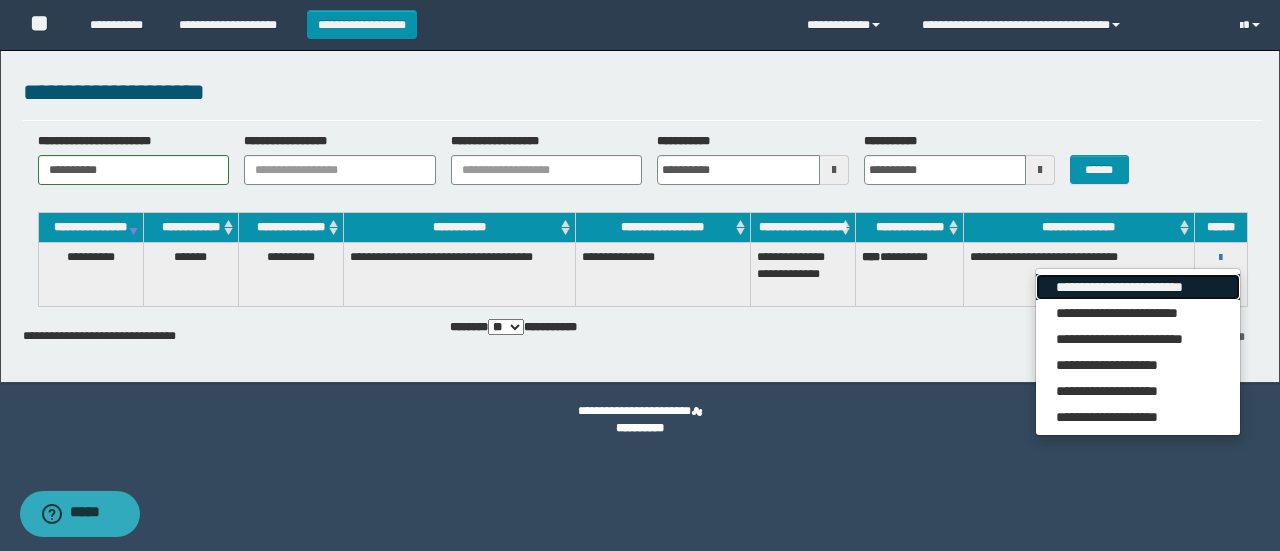 click on "**********" at bounding box center (1137, 287) 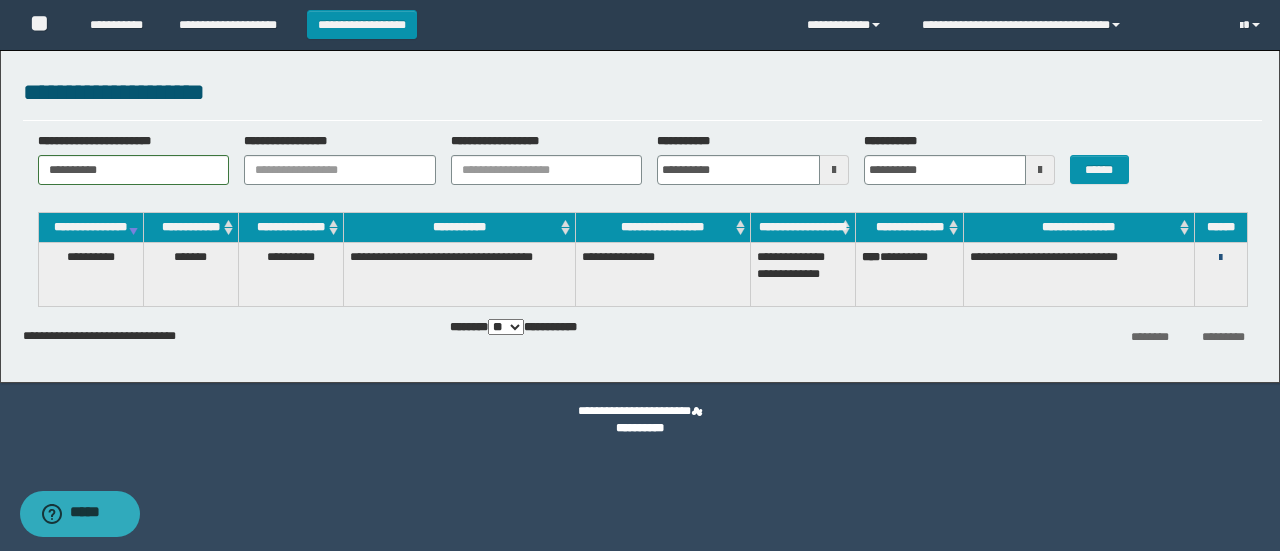 click at bounding box center [1220, 258] 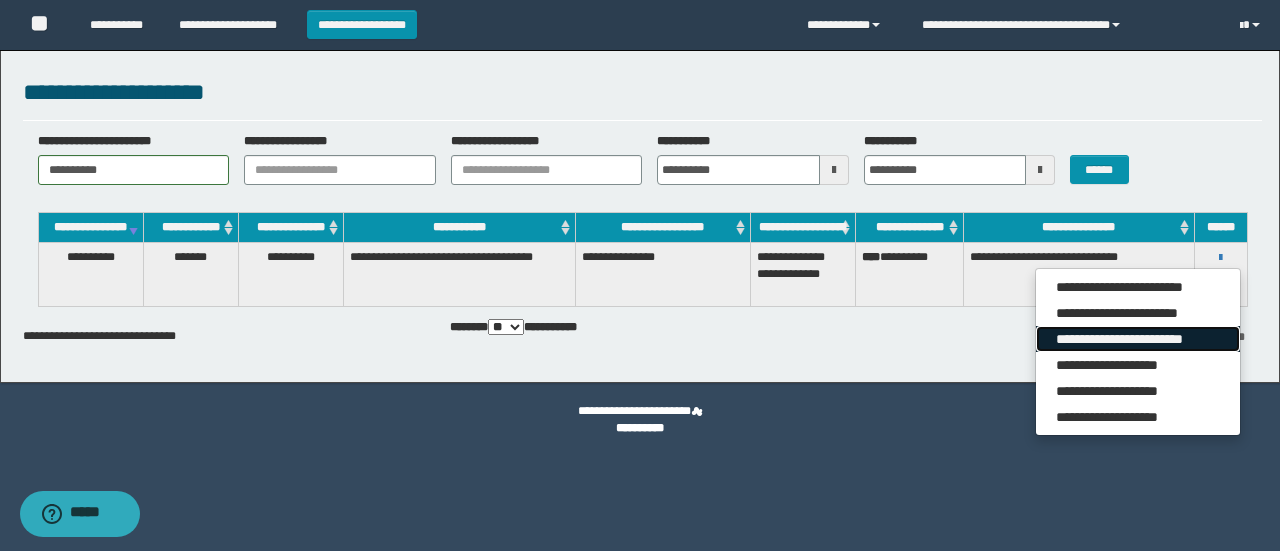 click on "**********" at bounding box center [1137, 339] 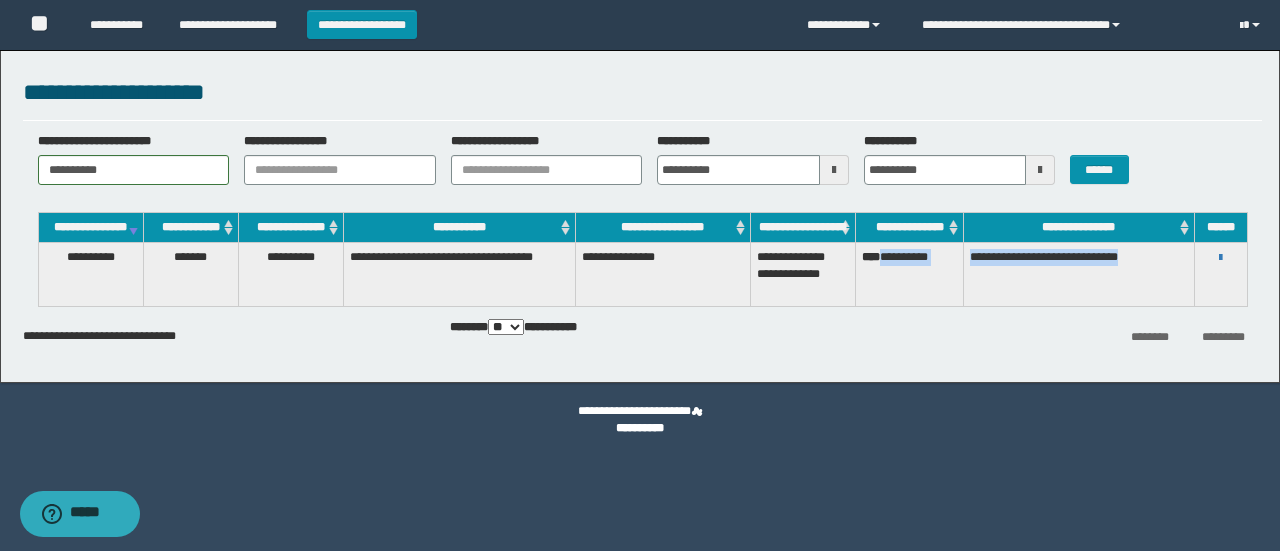 drag, startPoint x: 886, startPoint y: 274, endPoint x: 1038, endPoint y: 303, distance: 154.74171 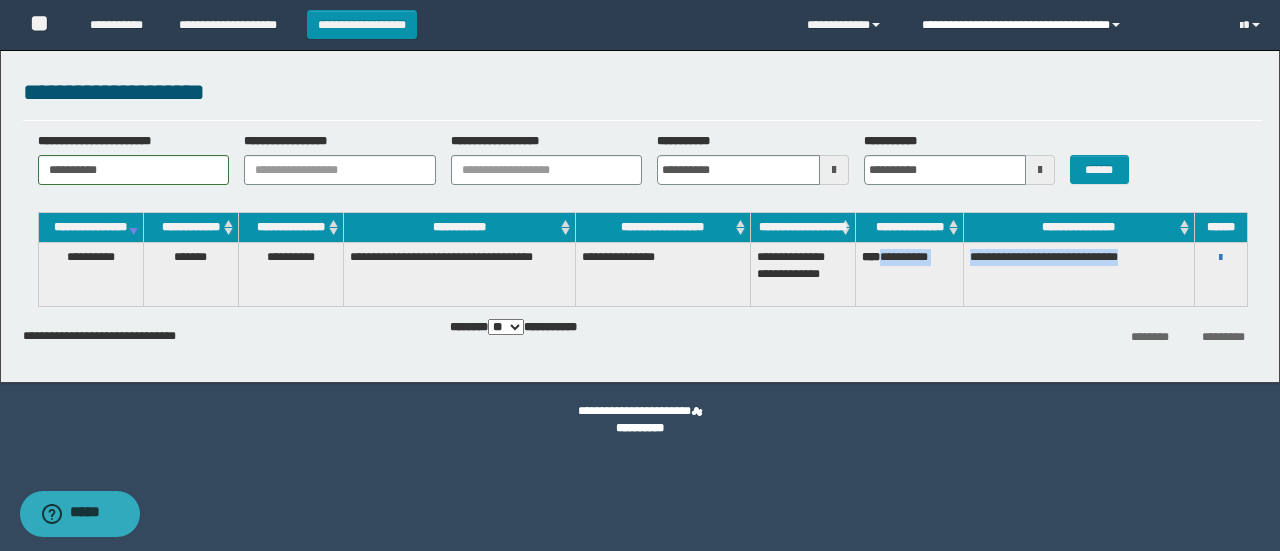 click on "**********" at bounding box center (1065, 25) 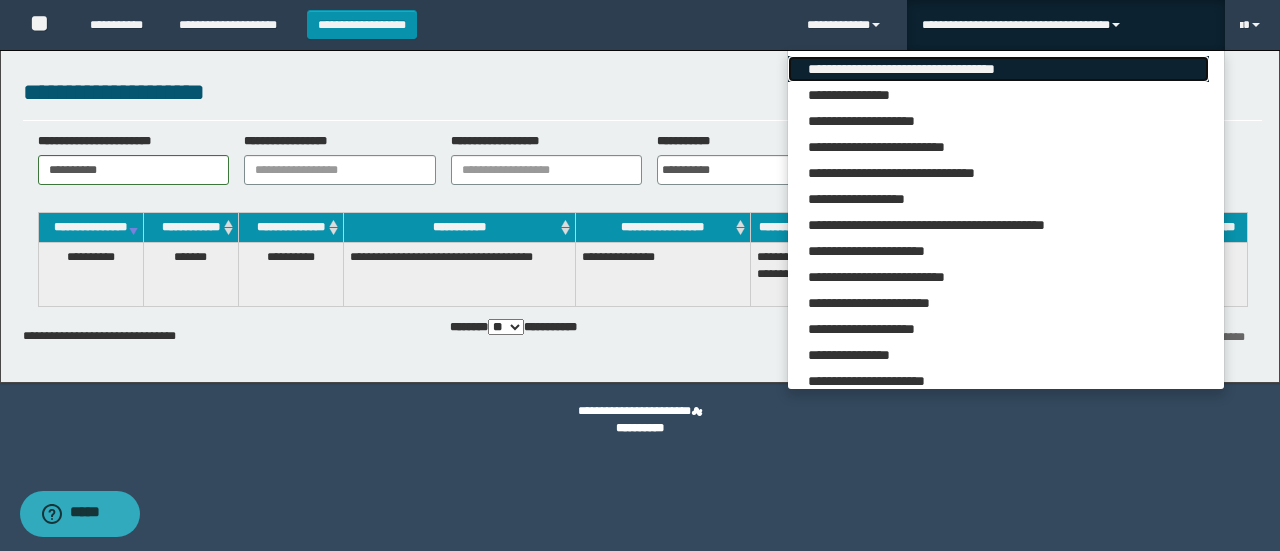 click on "**********" at bounding box center (998, 69) 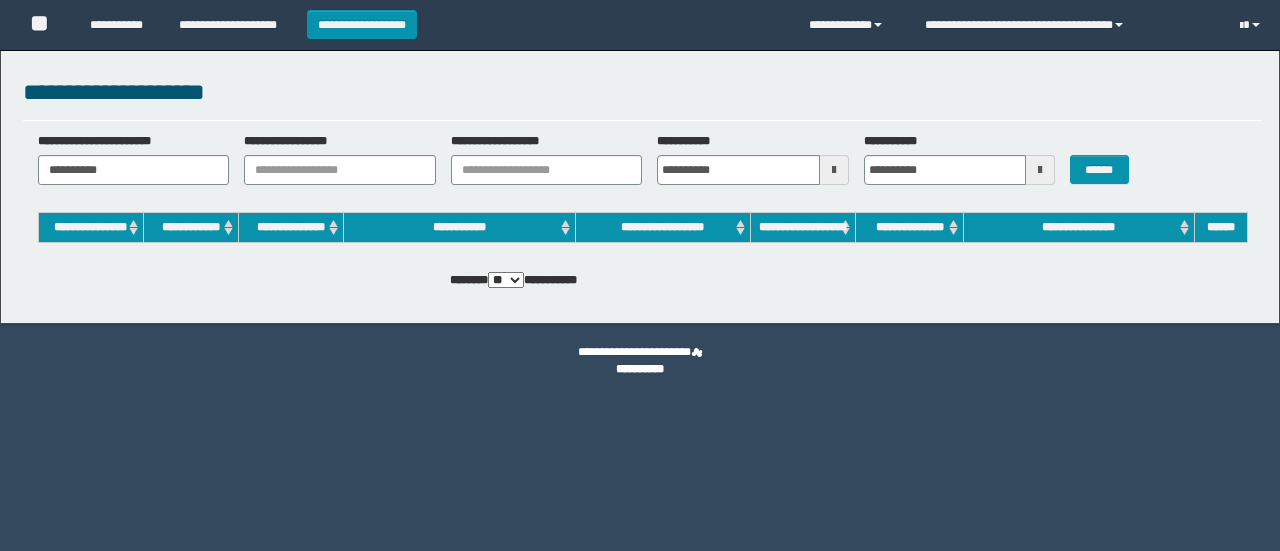 scroll, scrollTop: 0, scrollLeft: 0, axis: both 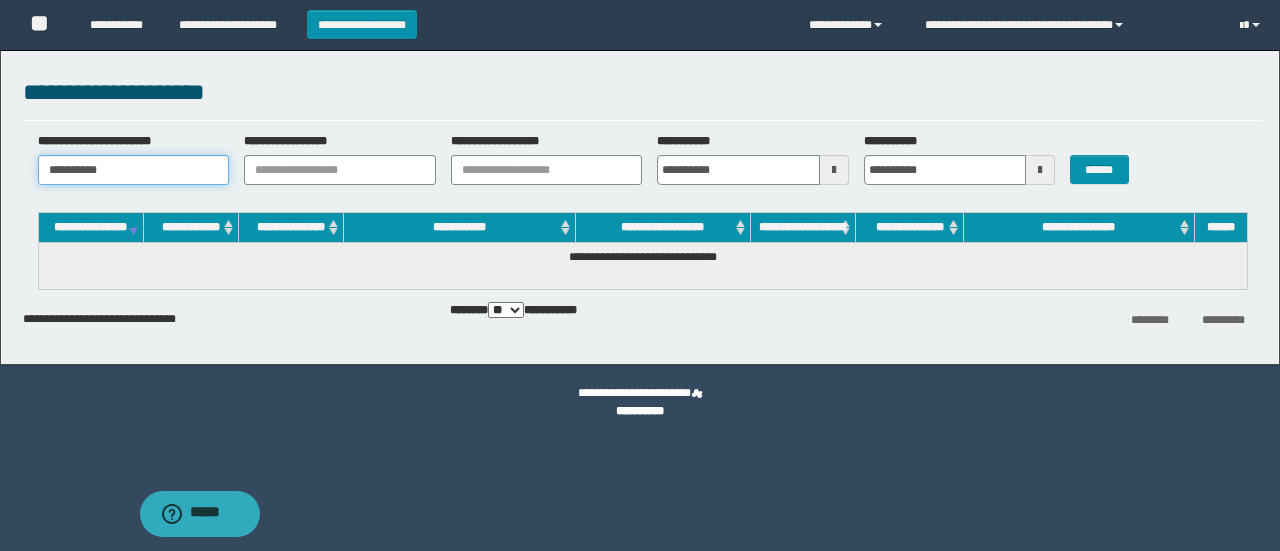 click on "**********" at bounding box center (134, 170) 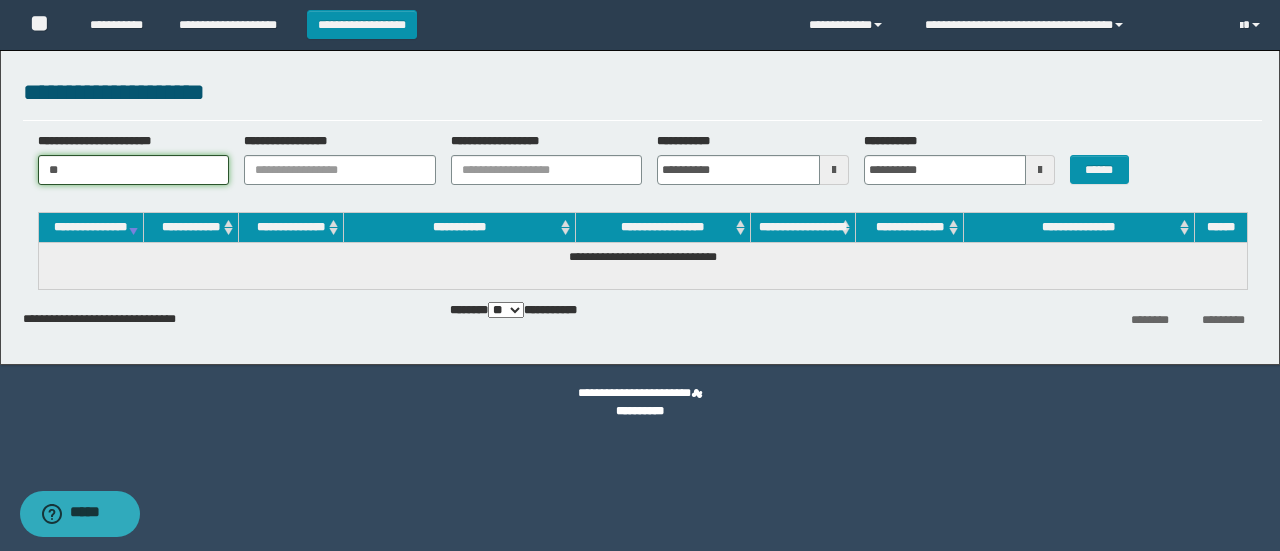 type on "*" 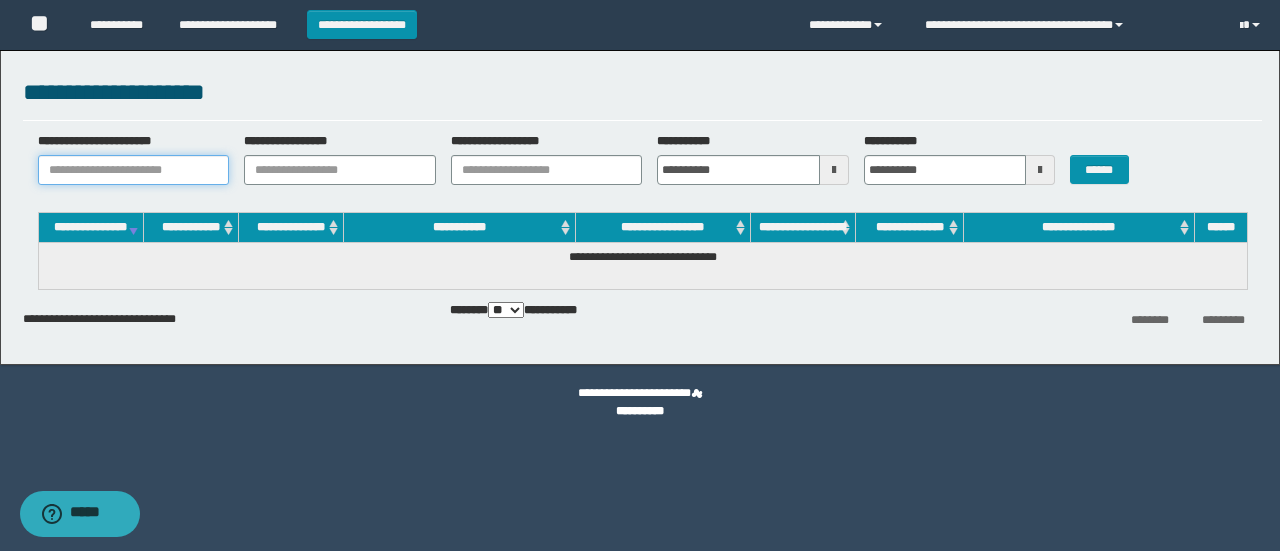paste on "**********" 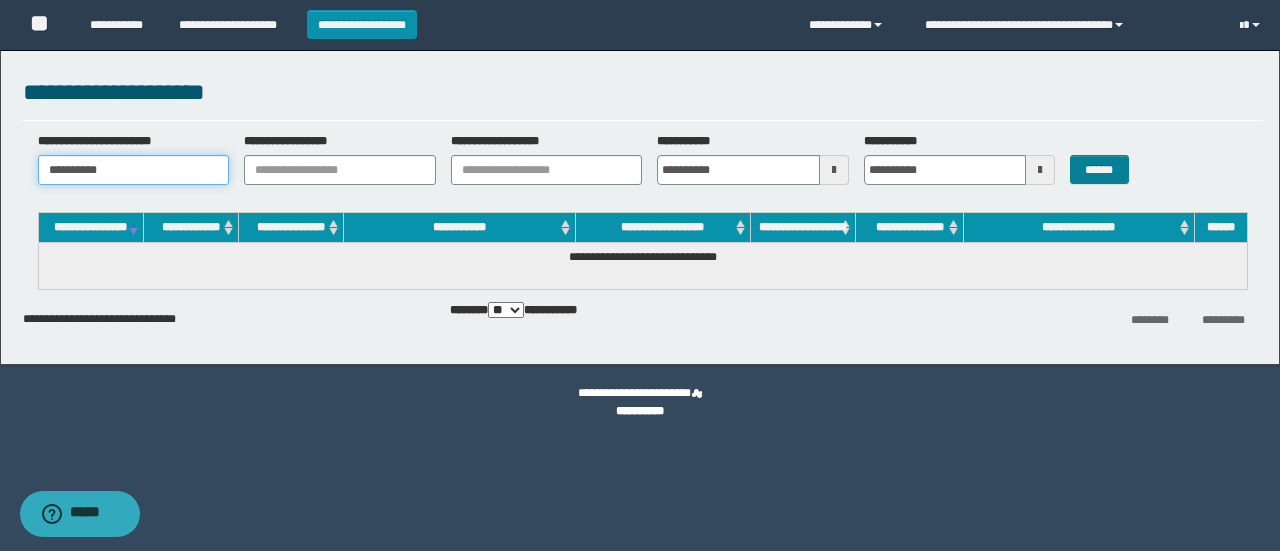 type on "**********" 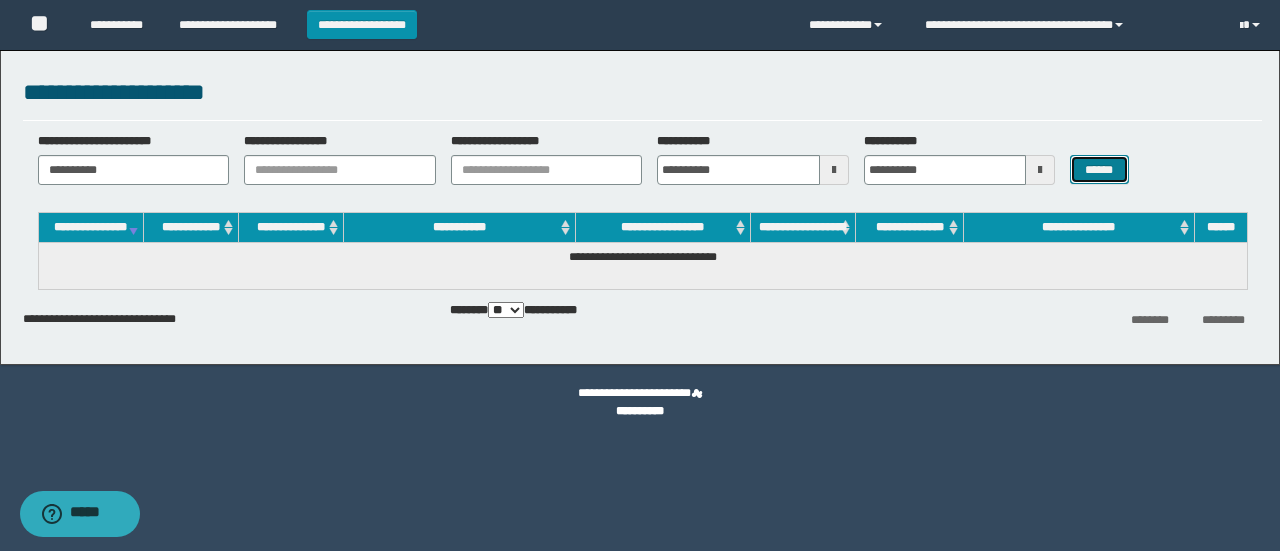 click on "******" at bounding box center [1099, 169] 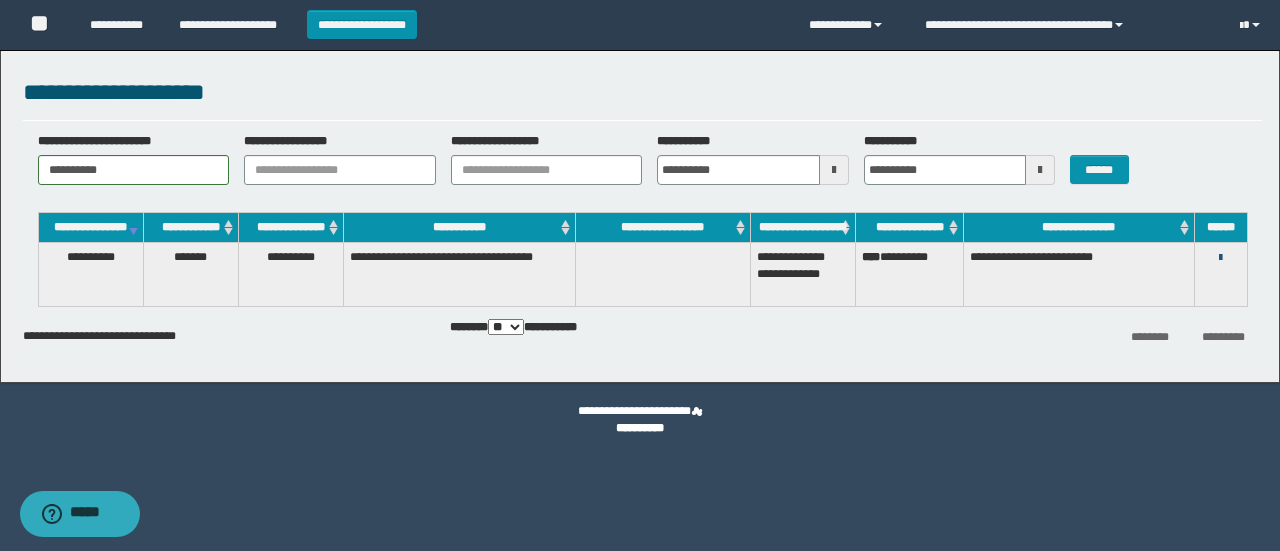 click at bounding box center [1220, 258] 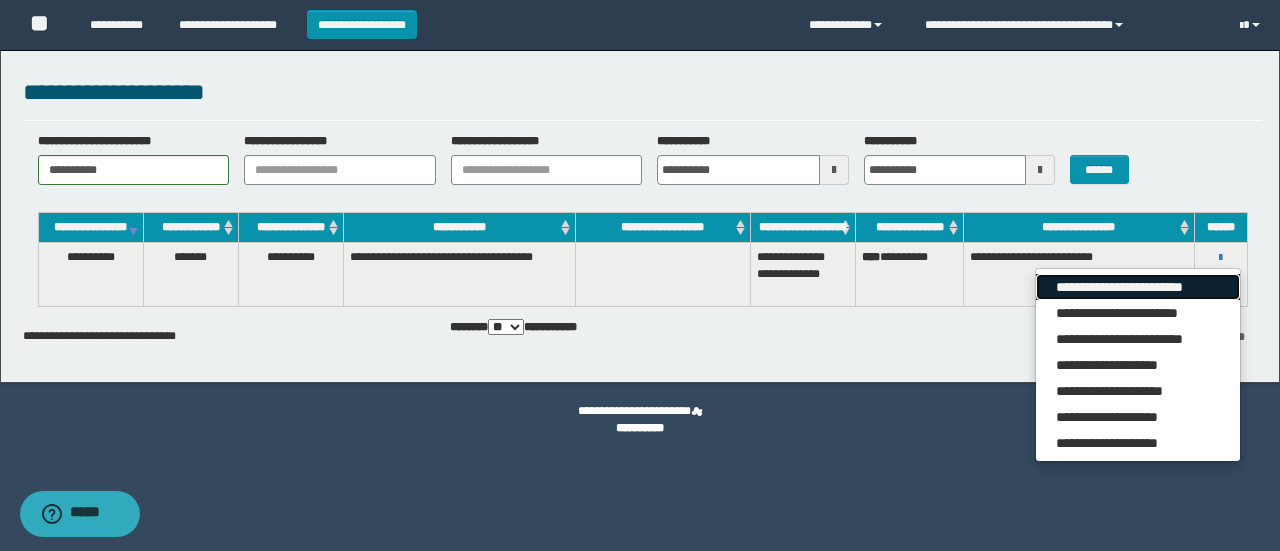 click on "**********" at bounding box center (1137, 287) 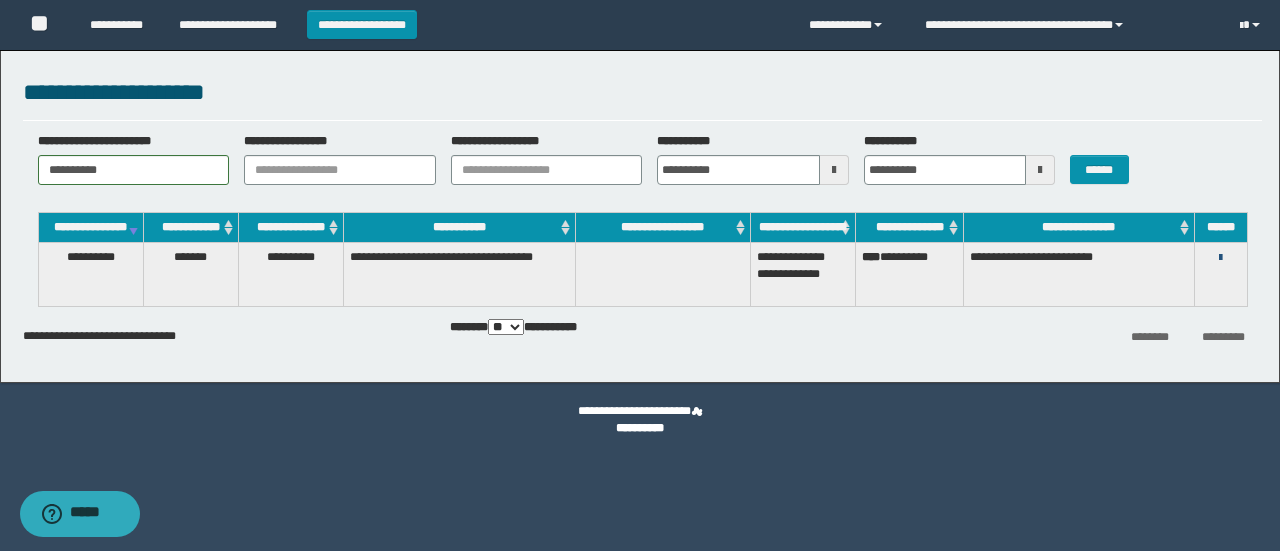 click at bounding box center (1220, 258) 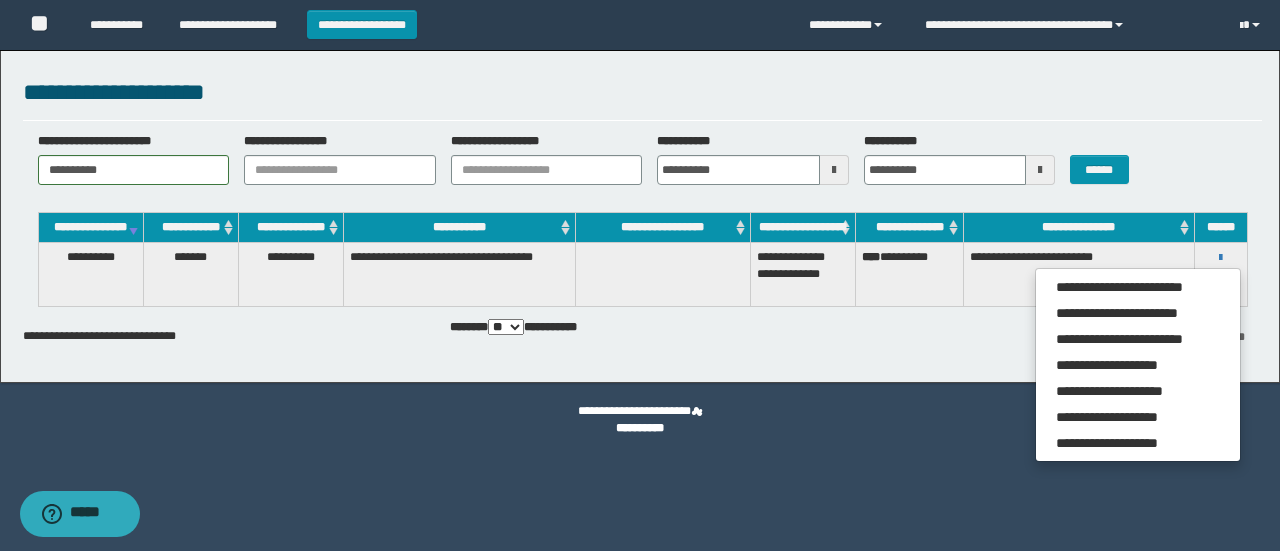 click on "**********" at bounding box center [642, 166] 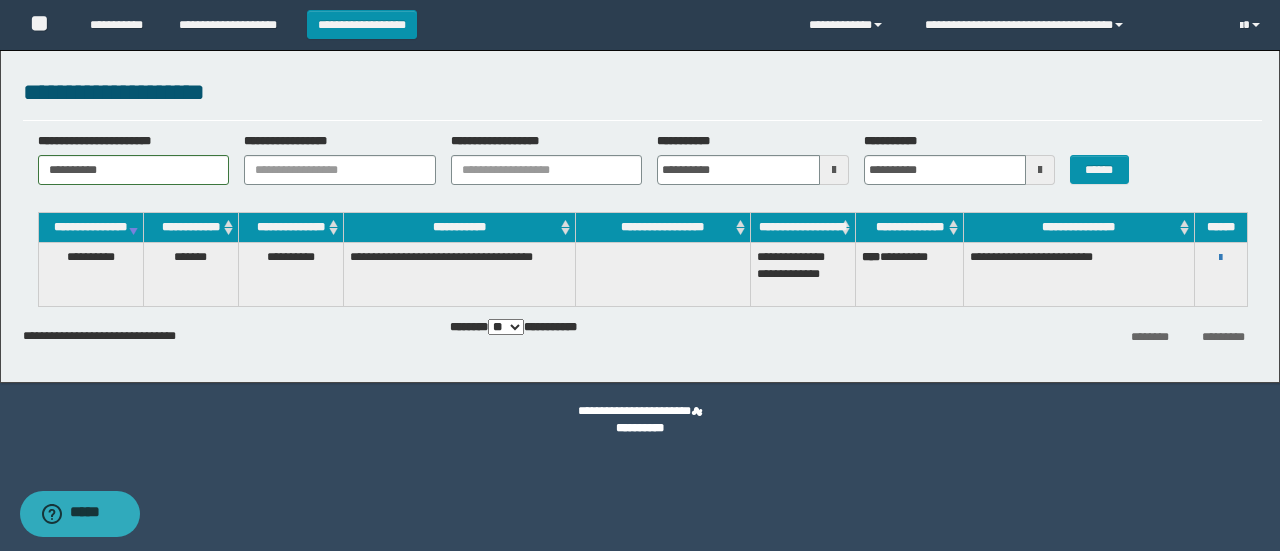 click on "[FIRST] [LAST] [ADDRESS] [CITY] [STATE] [ZIP] [PHONE]" at bounding box center [1221, 257] 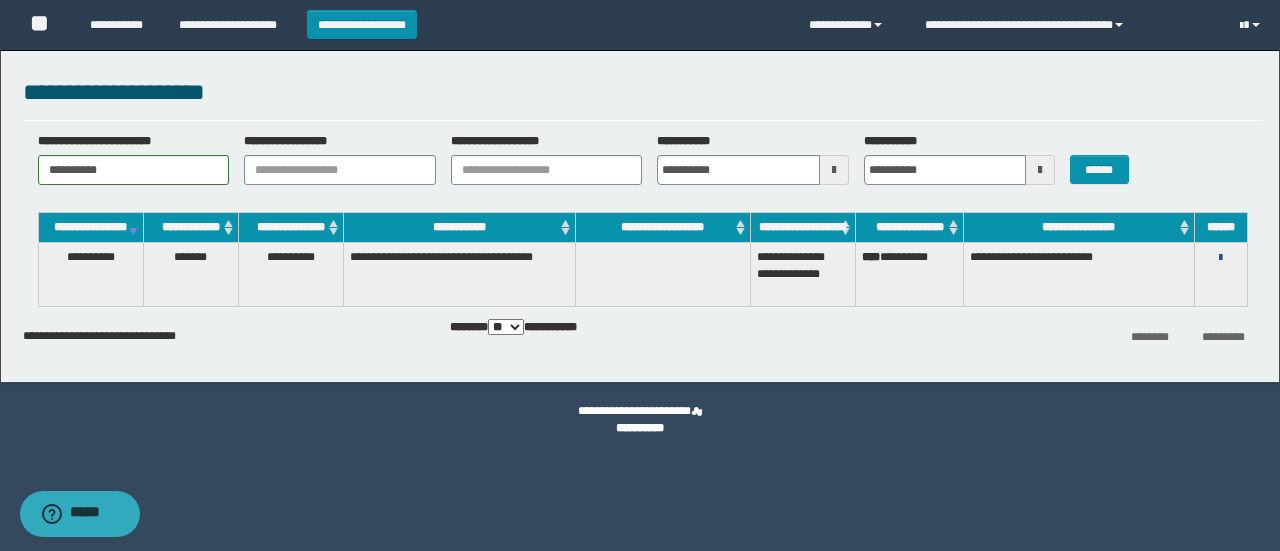 click at bounding box center (1220, 258) 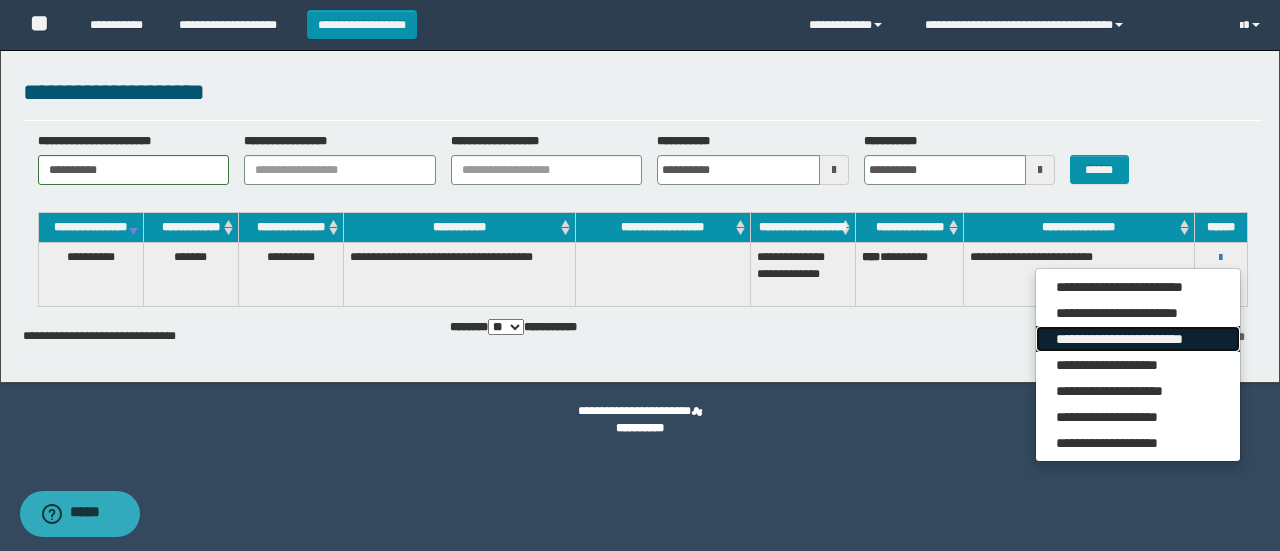 click on "**********" at bounding box center (1137, 339) 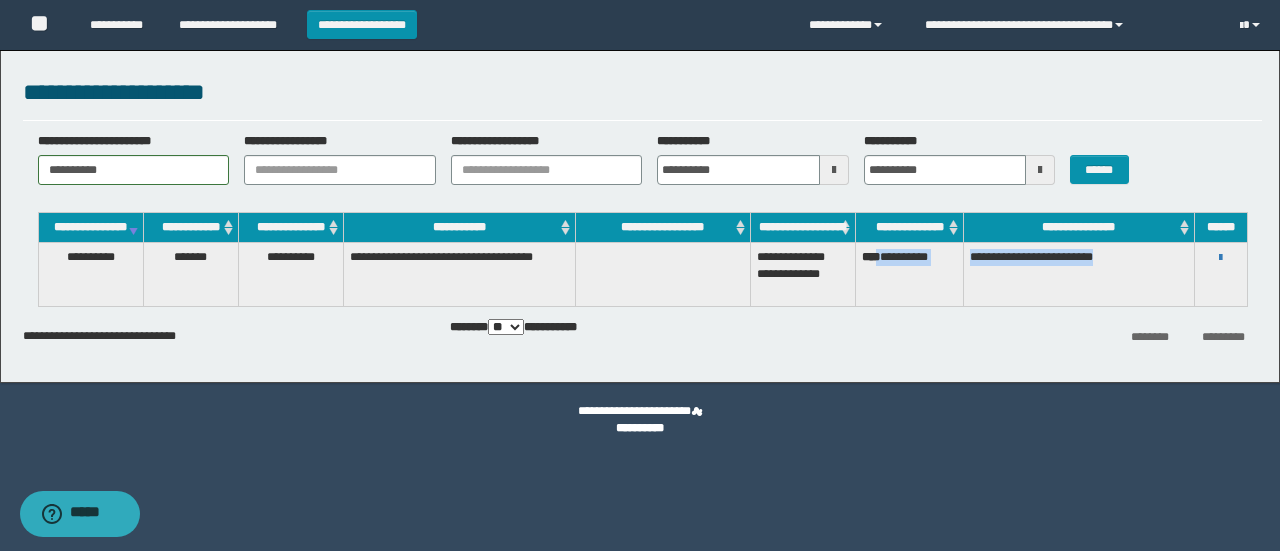 drag, startPoint x: 884, startPoint y: 273, endPoint x: 1154, endPoint y: 277, distance: 270.02963 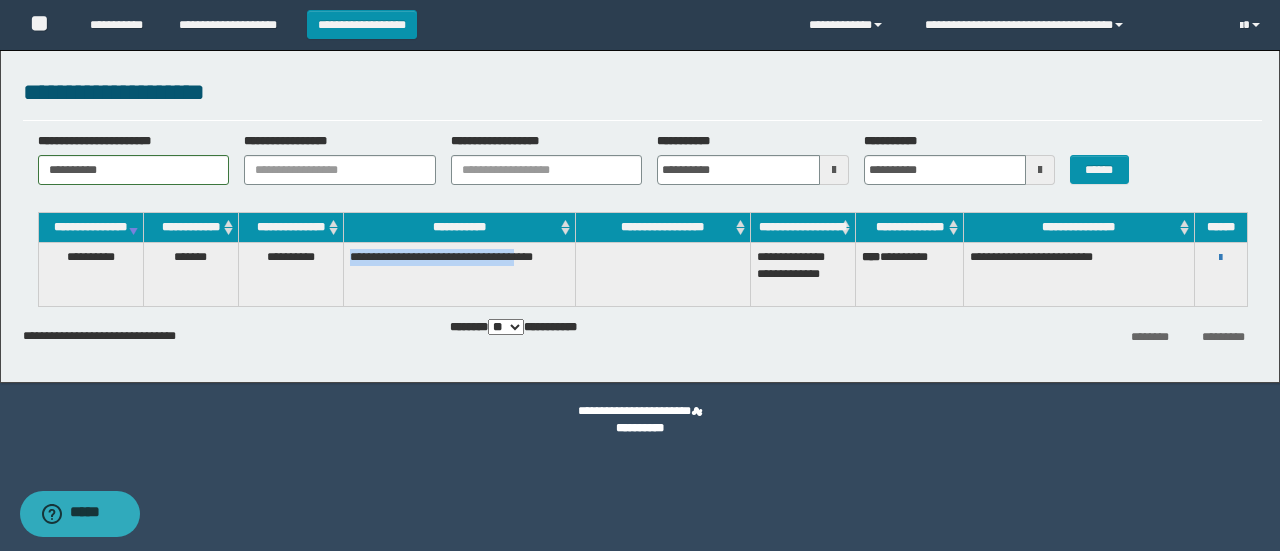 drag, startPoint x: 350, startPoint y: 271, endPoint x: 460, endPoint y: 291, distance: 111.8034 